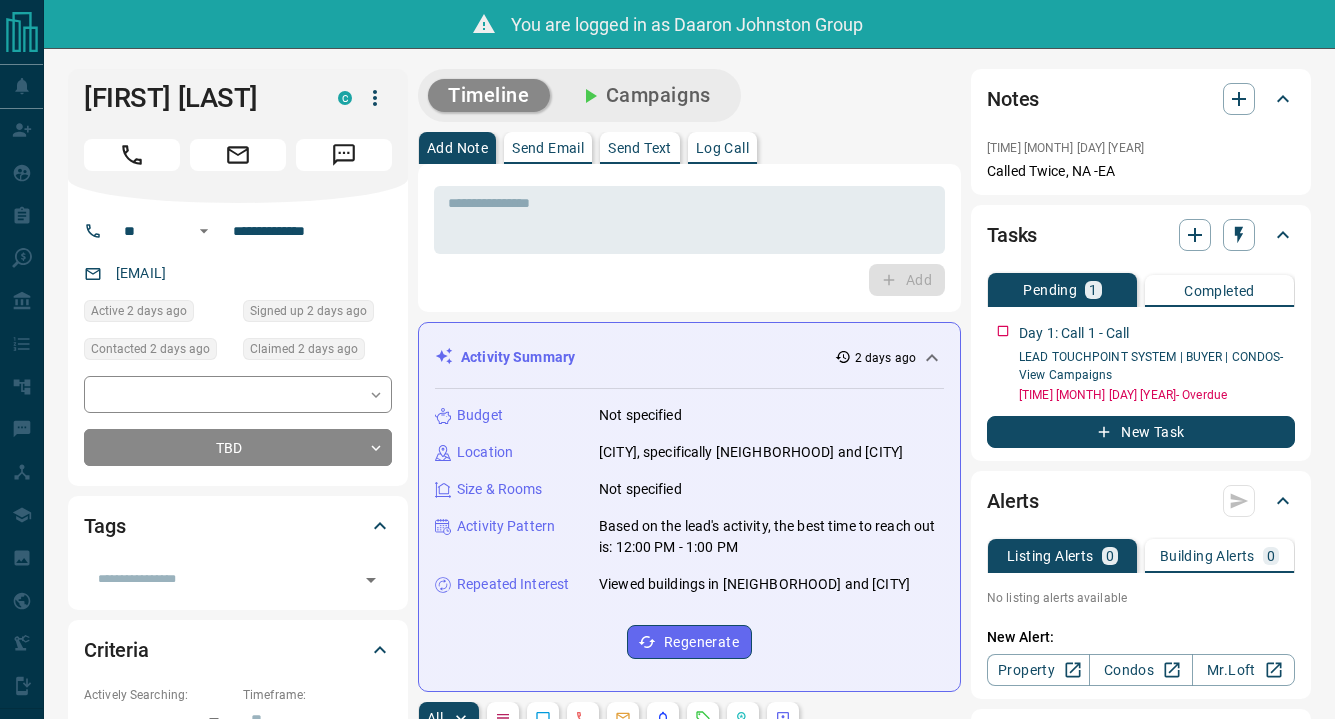 scroll, scrollTop: 0, scrollLeft: 0, axis: both 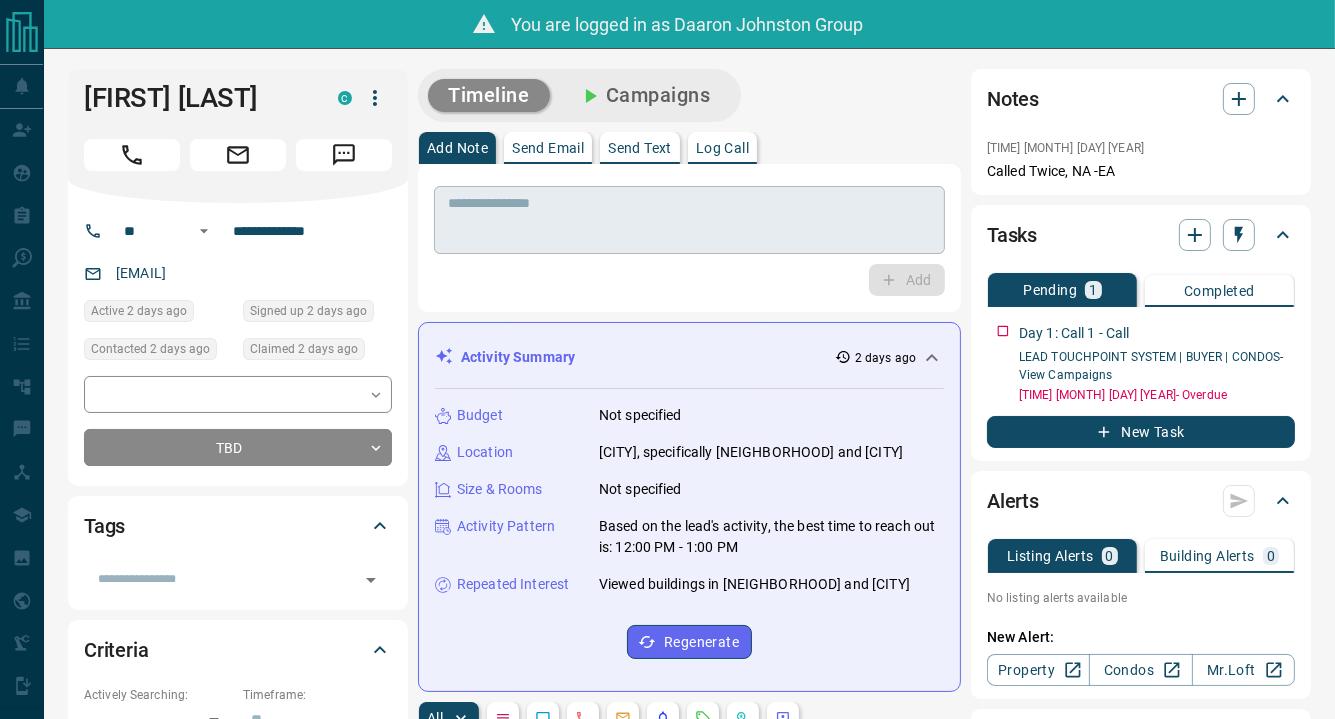 click on "* ​" at bounding box center [689, 220] 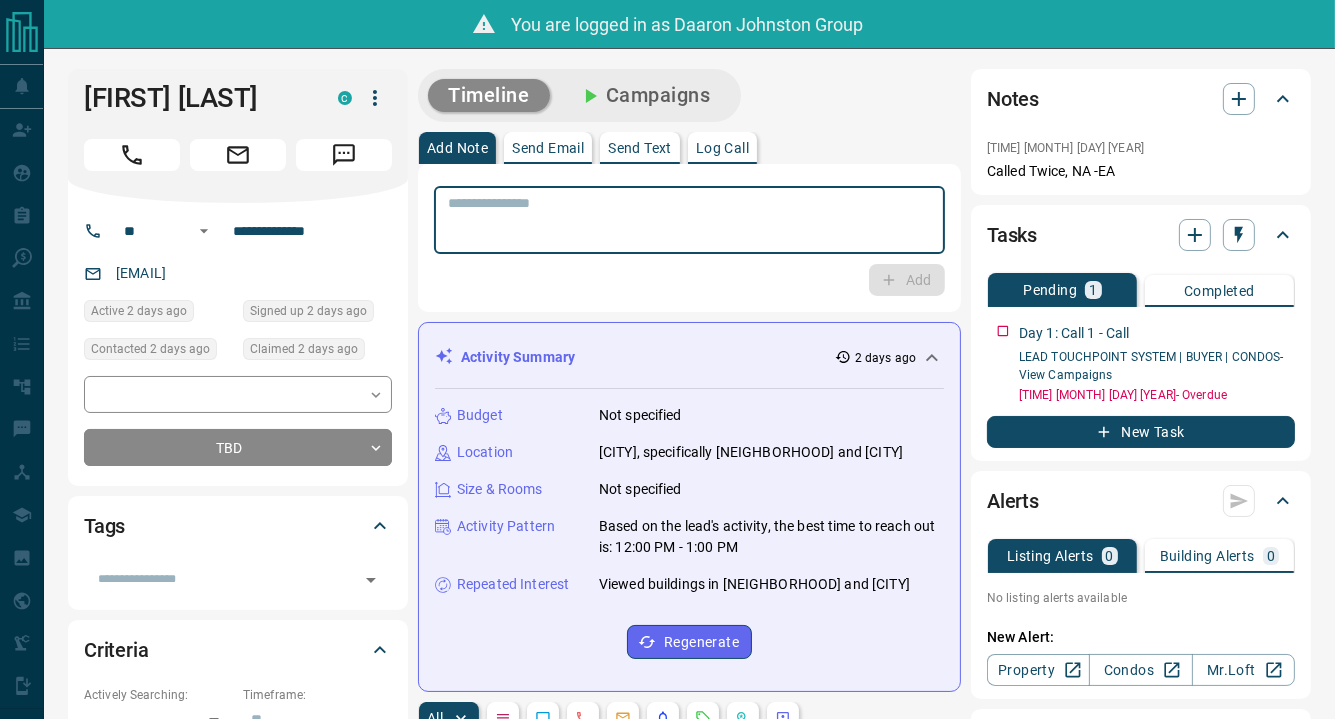 paste on "**********" 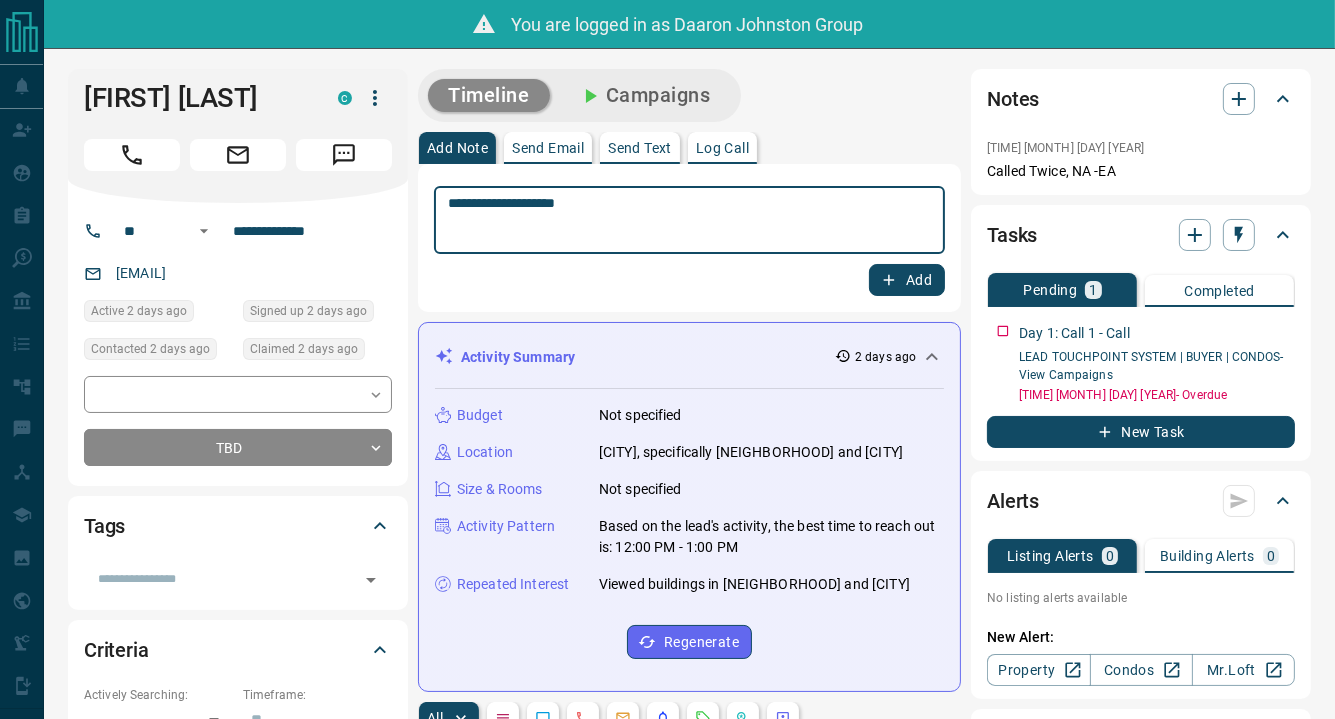type on "**********" 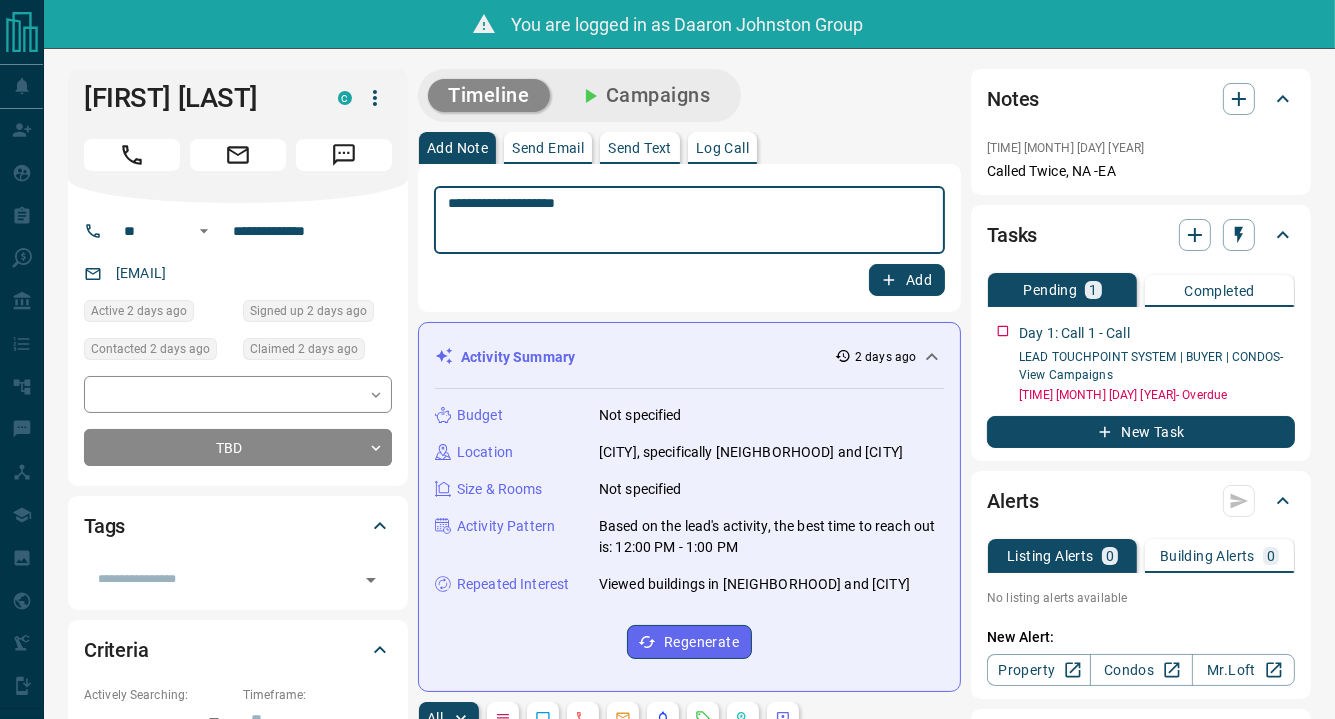 click on "Add" at bounding box center (907, 280) 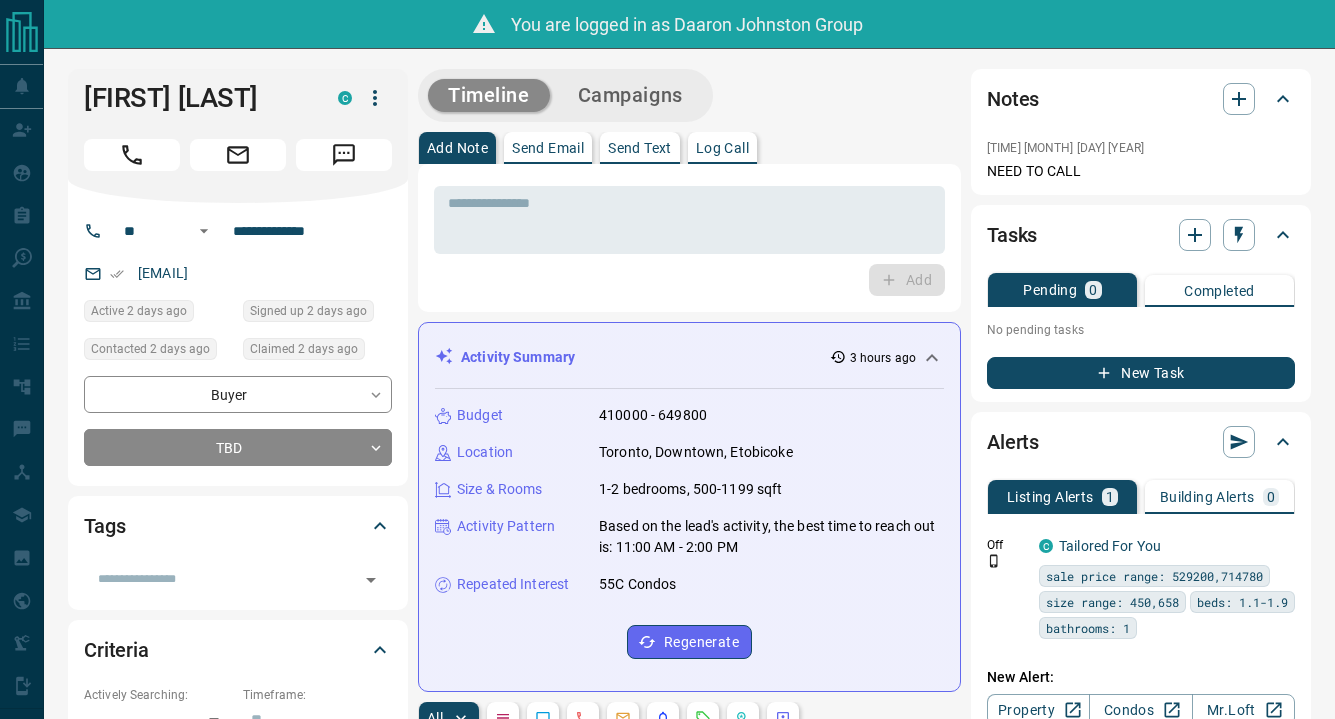 scroll, scrollTop: 0, scrollLeft: 0, axis: both 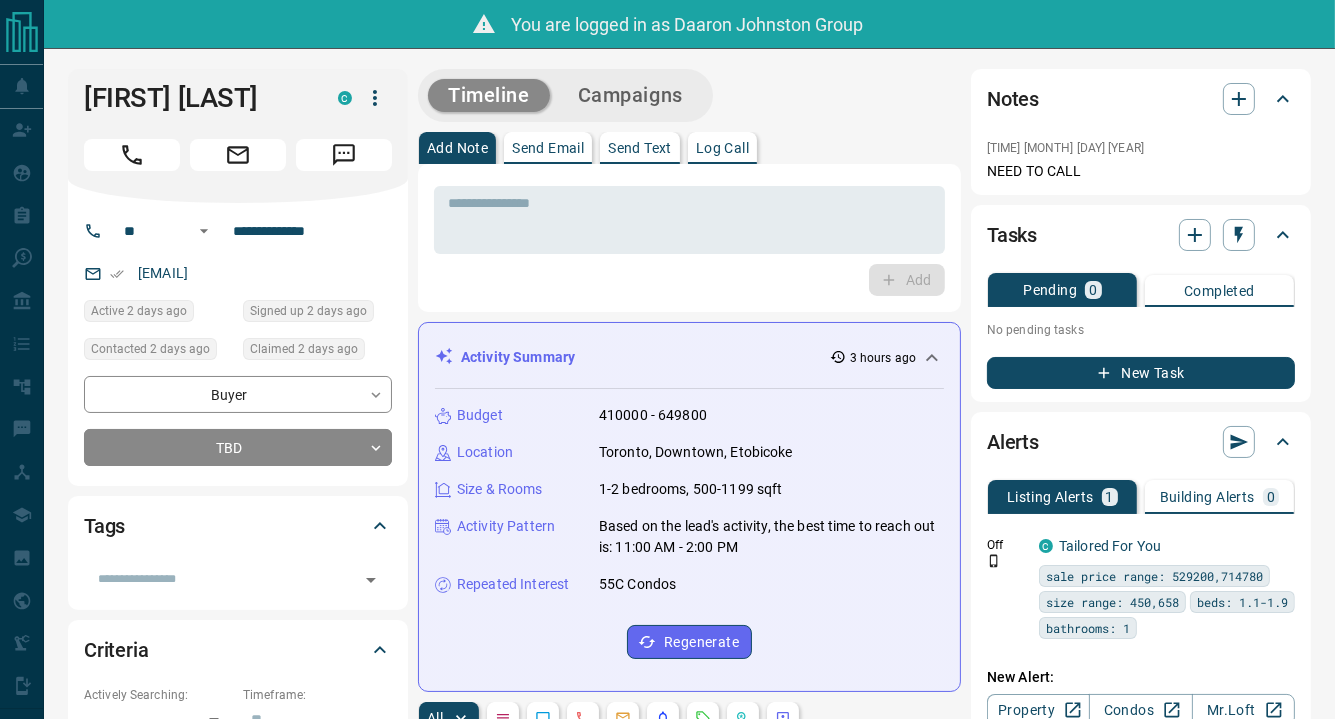 click on "Timeline Campaigns" at bounding box center [689, 95] 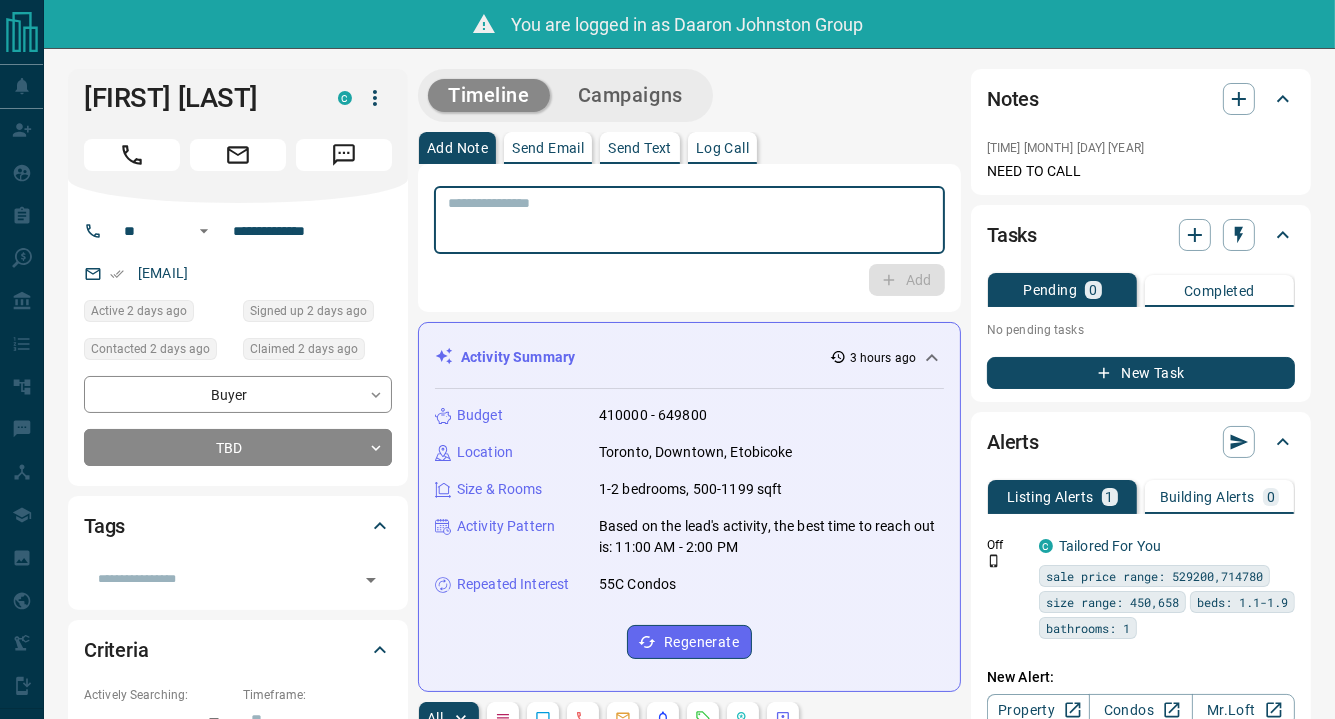 click at bounding box center (689, 220) 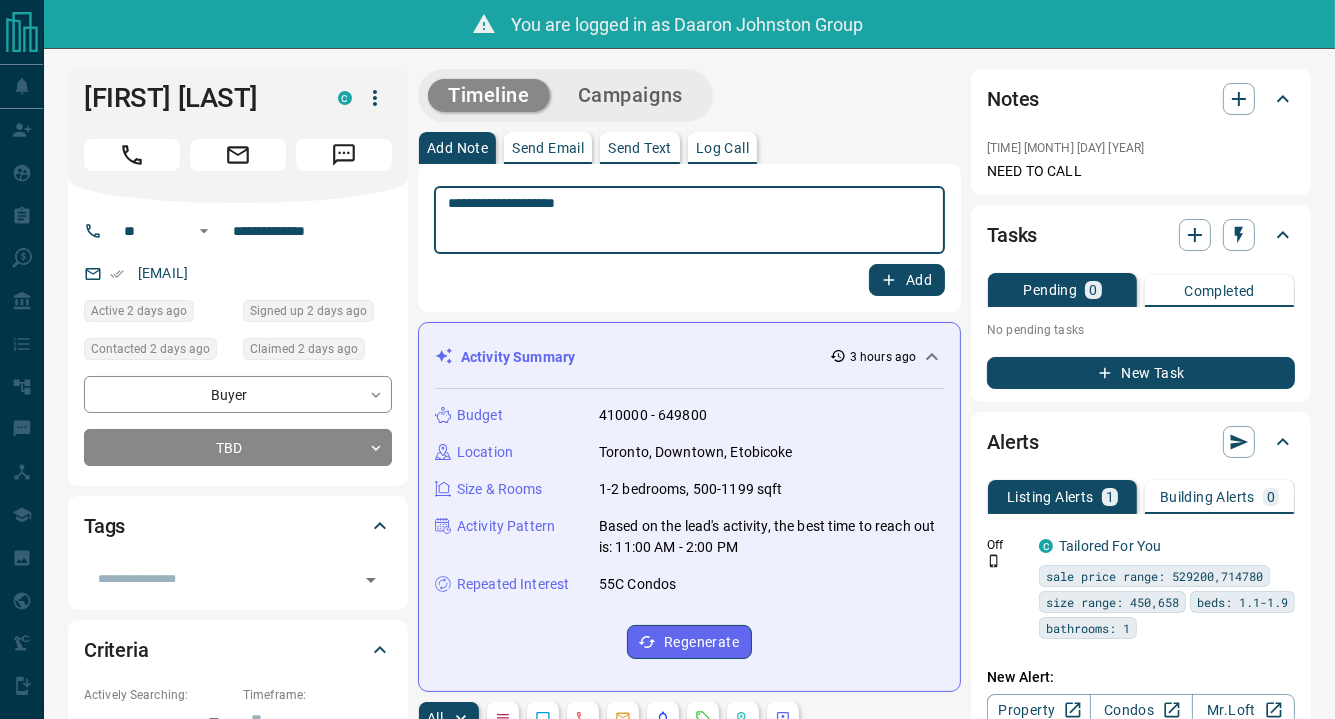 type on "**********" 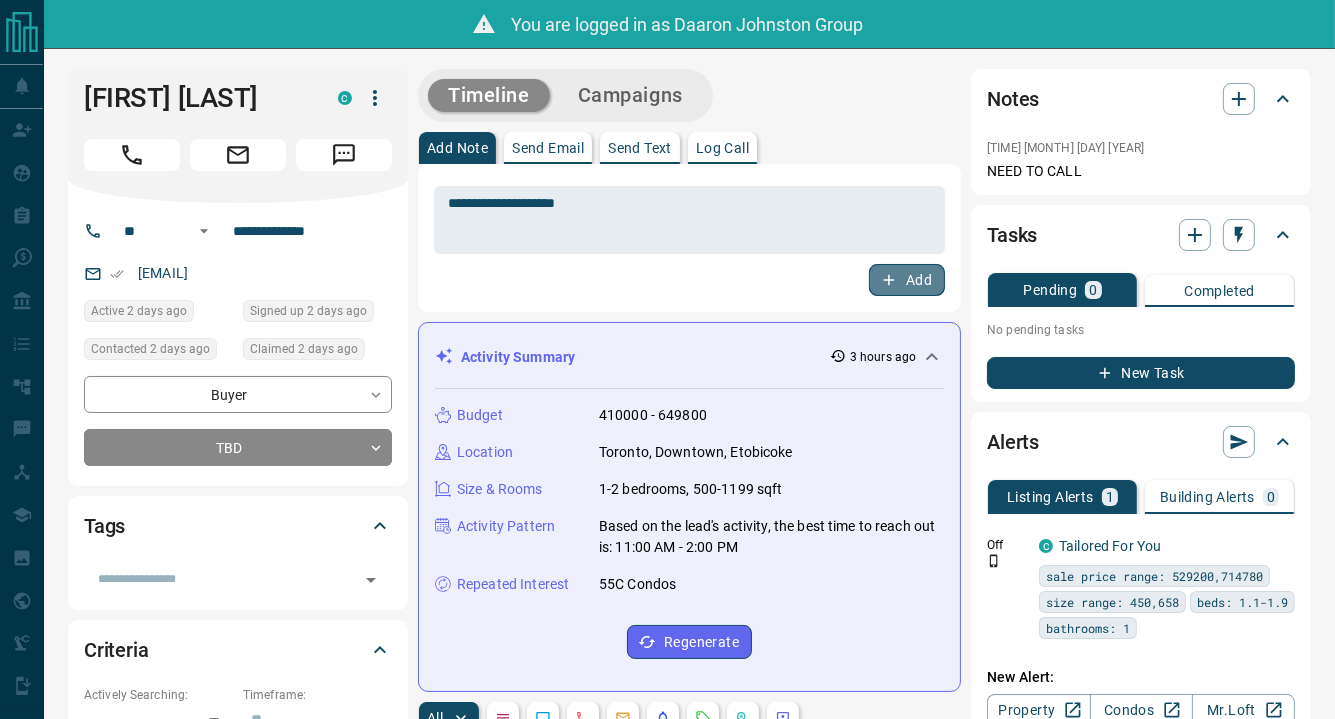 click on "Add" at bounding box center (907, 280) 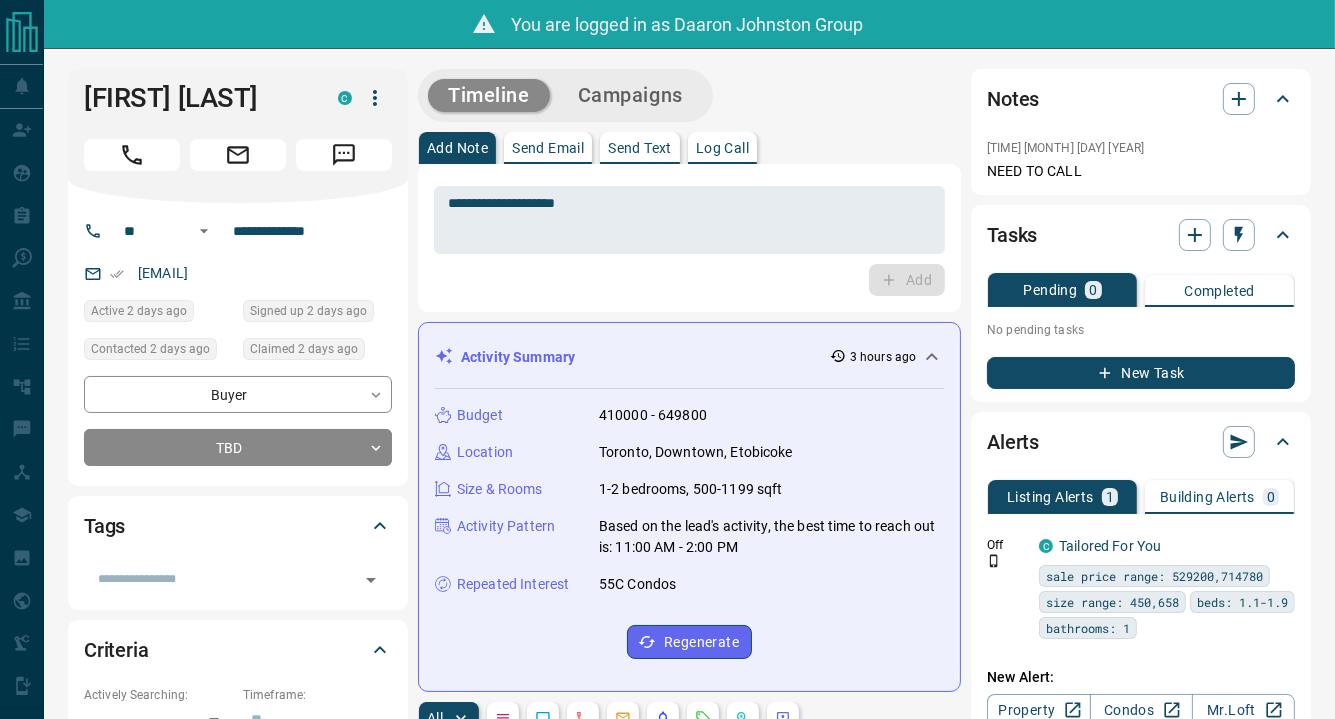 click on "Timeline Campaigns" at bounding box center [689, 95] 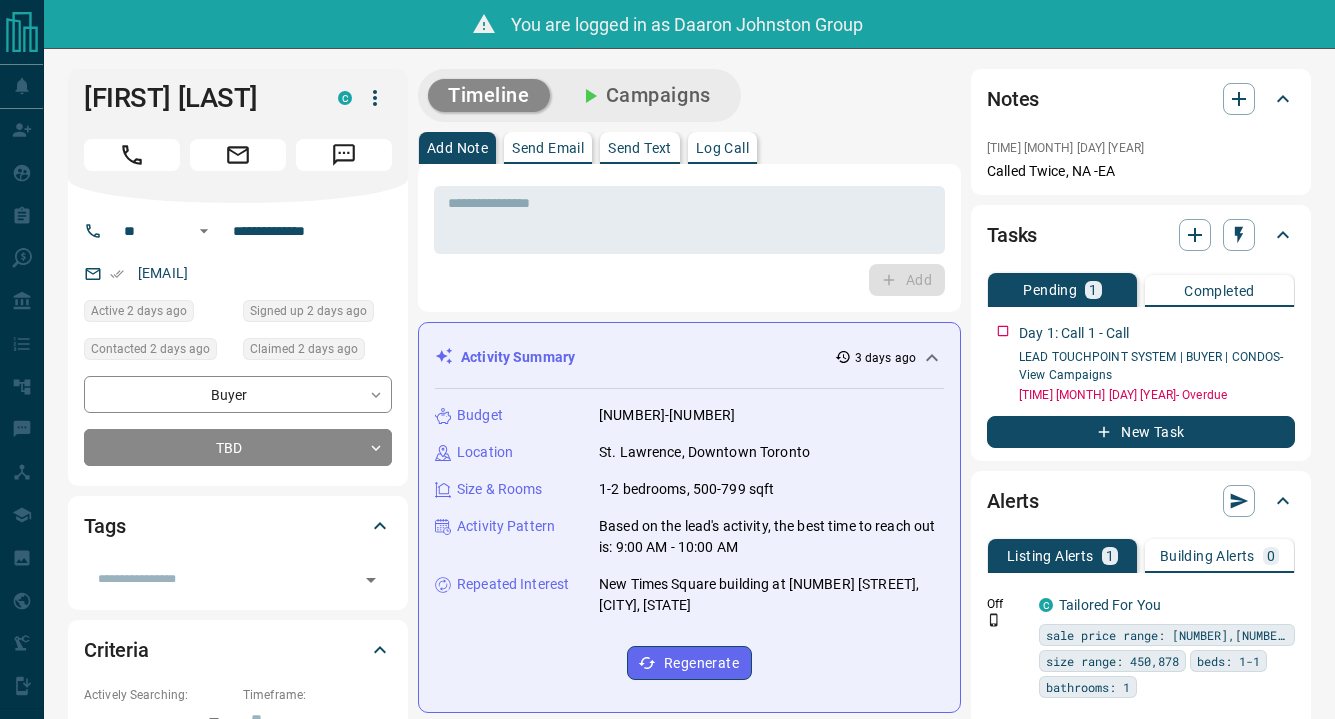 scroll, scrollTop: 0, scrollLeft: 0, axis: both 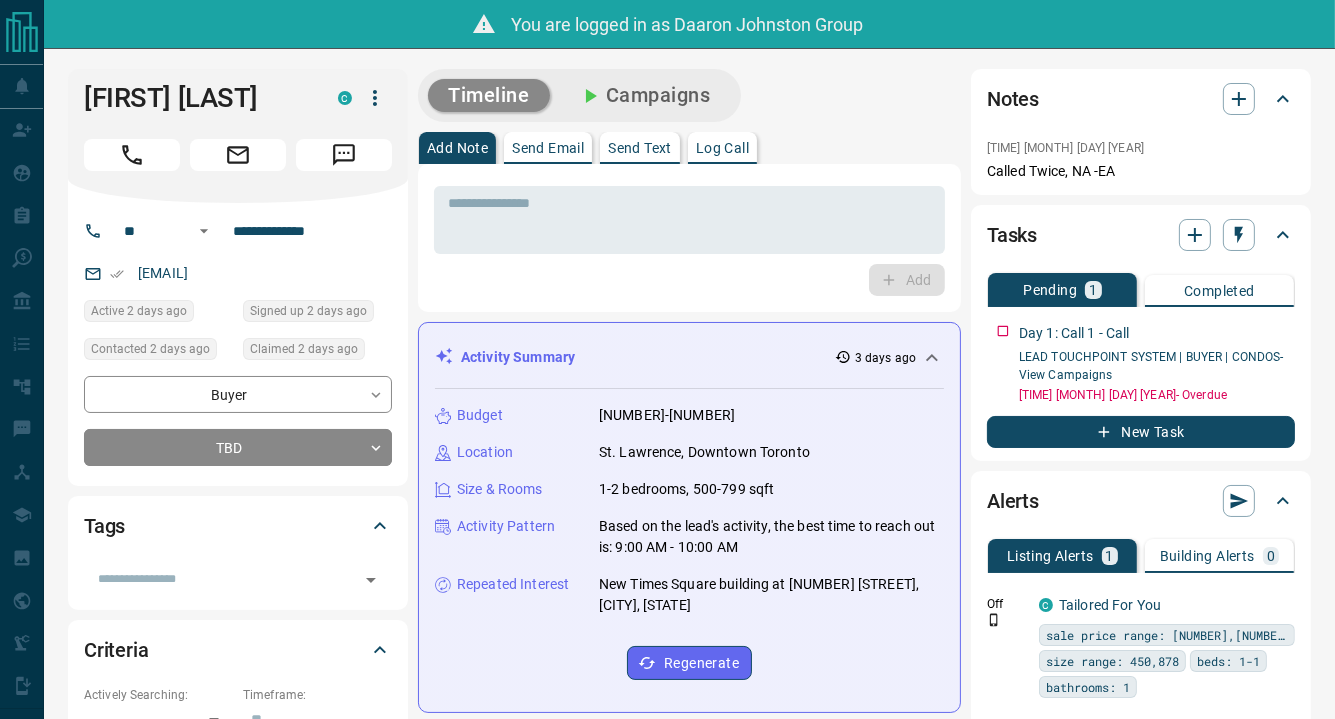click on "Timeline Campaigns Add Note Send Email Send Text Log Call * ​ Add Activity Summary 3 days ago Budget 529990-674900 Location St. Lawrence, Downtown Toronto Size & Rooms 1-2 bedrooms, 500-799 sqft Activity Pattern Based on the lead's activity, the best time to reach out is:  9:00 AM - 10:00 AM Repeated Interest New Times Square building at 109 Front St E, Toronto Regenerate All ​ 2:15 pm Aug 3 2025 Campaign Error - Invalid Phone Number Failed to execute task for campaign due to an invalid phone number 2:15 pm Aug 3 2025 Task Completed Text 1:11 pm Aug 2 2025 Email Event - Open Day 2: Email 2: How’s your research coming along?  1:10 pm Aug 2 2025 Task Completed Email 1:10 pm Aug 2 2025 Email - Automated Automated email was sent to Steve Macina from Daaron Johnston Group How’s your research coming along?  View Email 2:42 pm Aug 1 2025 Email - Opened Steve Macina opened an email sent from Daaron Johnston Group Narrow down to the one with our search tools 2:42 pm Aug 1 2025 Email Event - Open 1:05 pm Text" at bounding box center (689, 1263) 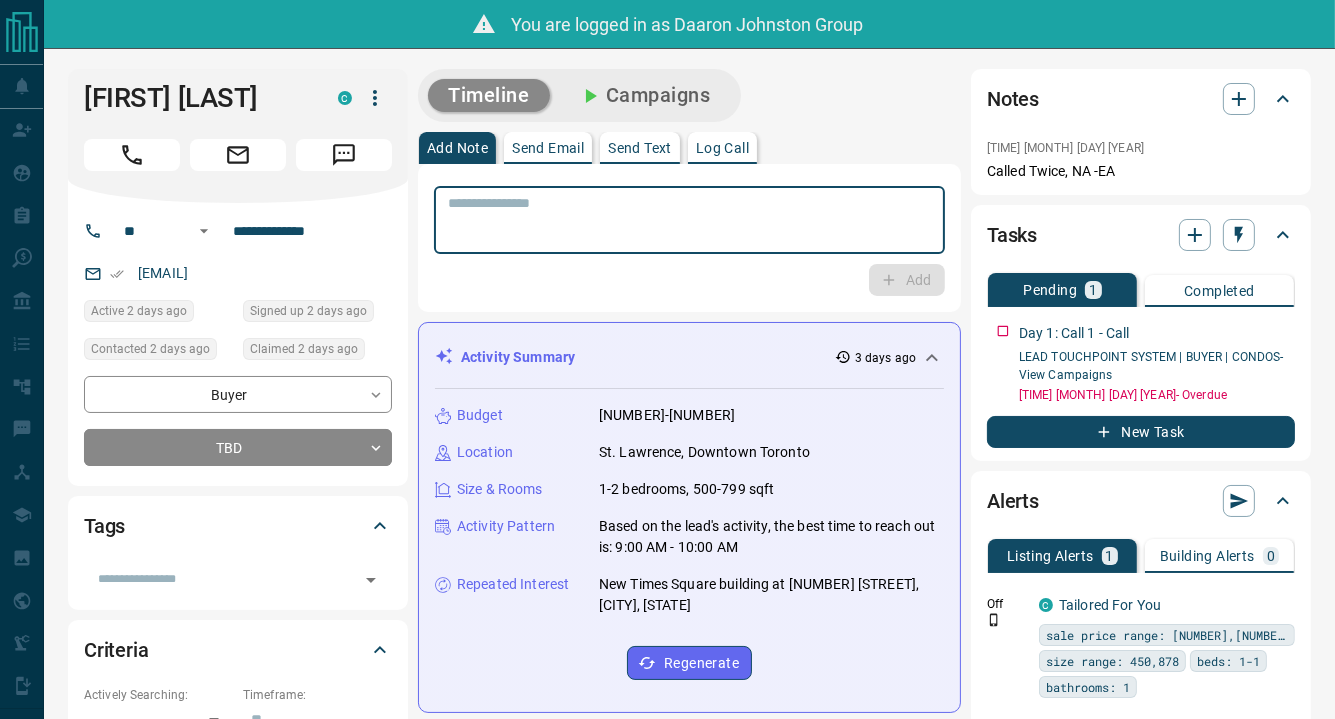 click at bounding box center [689, 220] 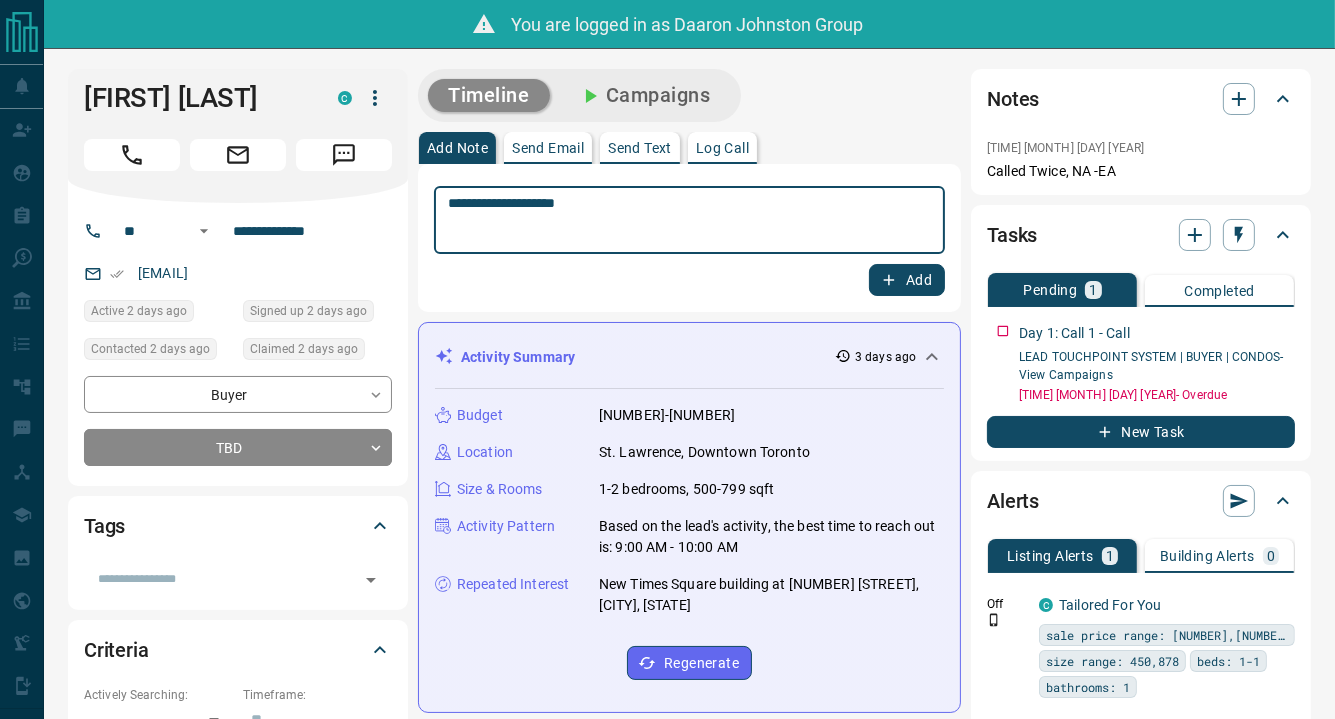 type on "**********" 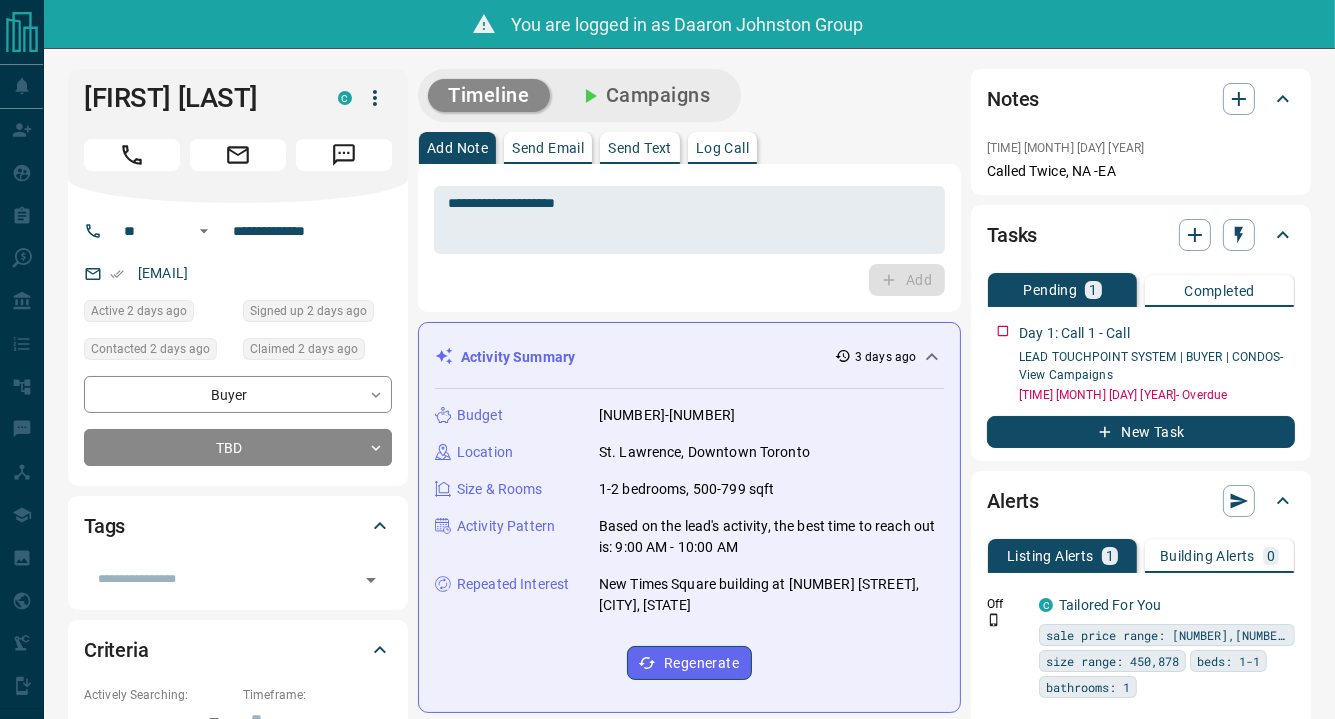click on "Timeline Campaigns" at bounding box center (689, 95) 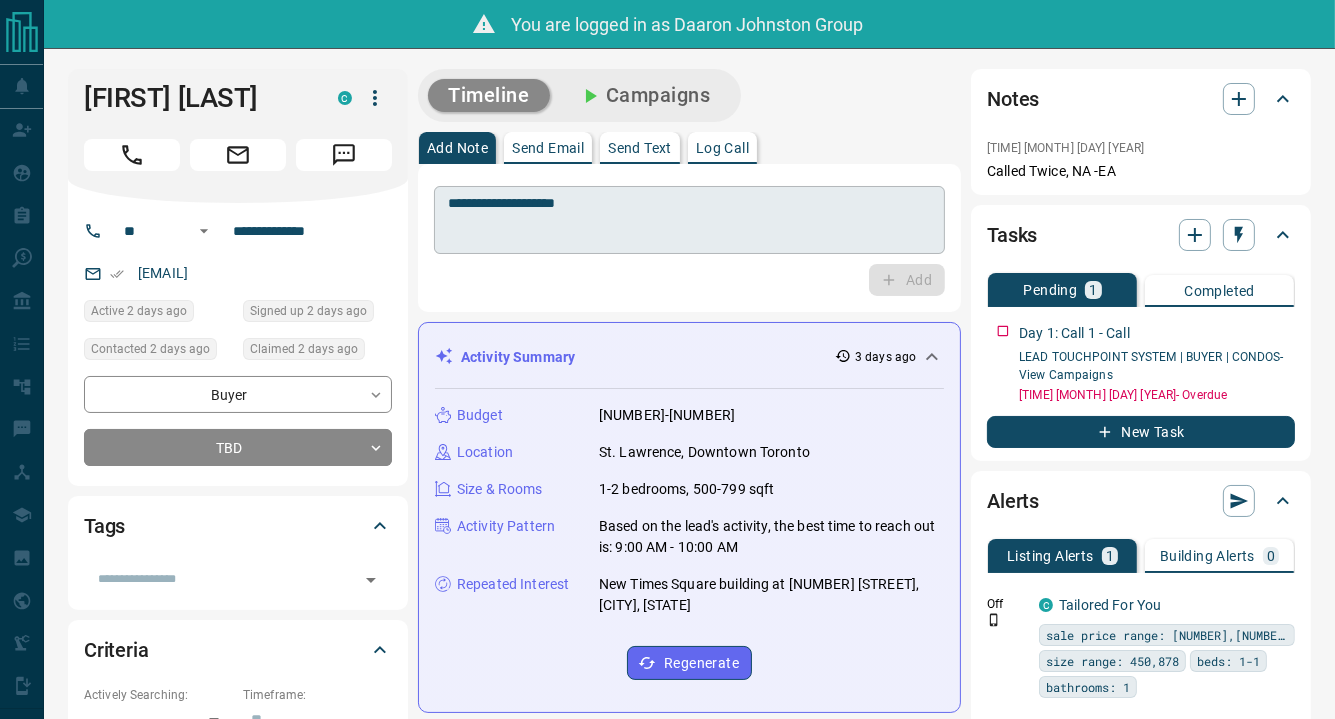 click on "**********" at bounding box center [689, 220] 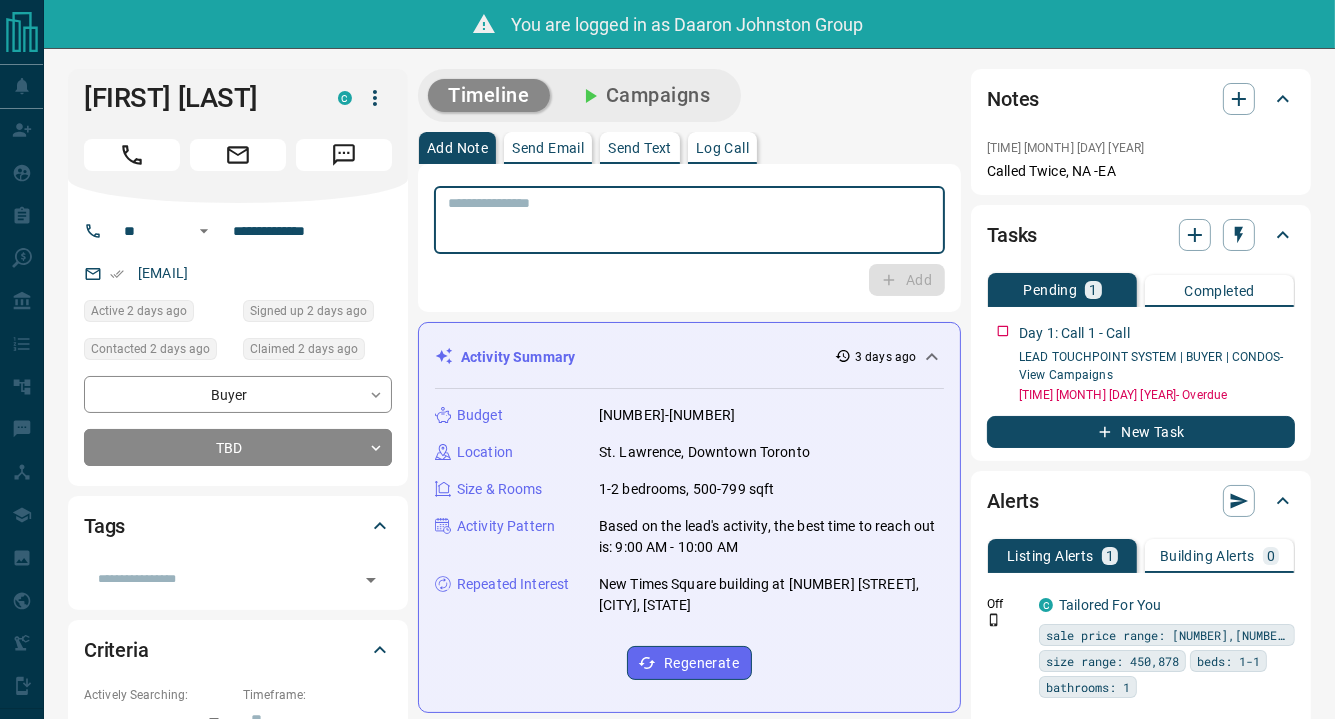 paste on "**********" 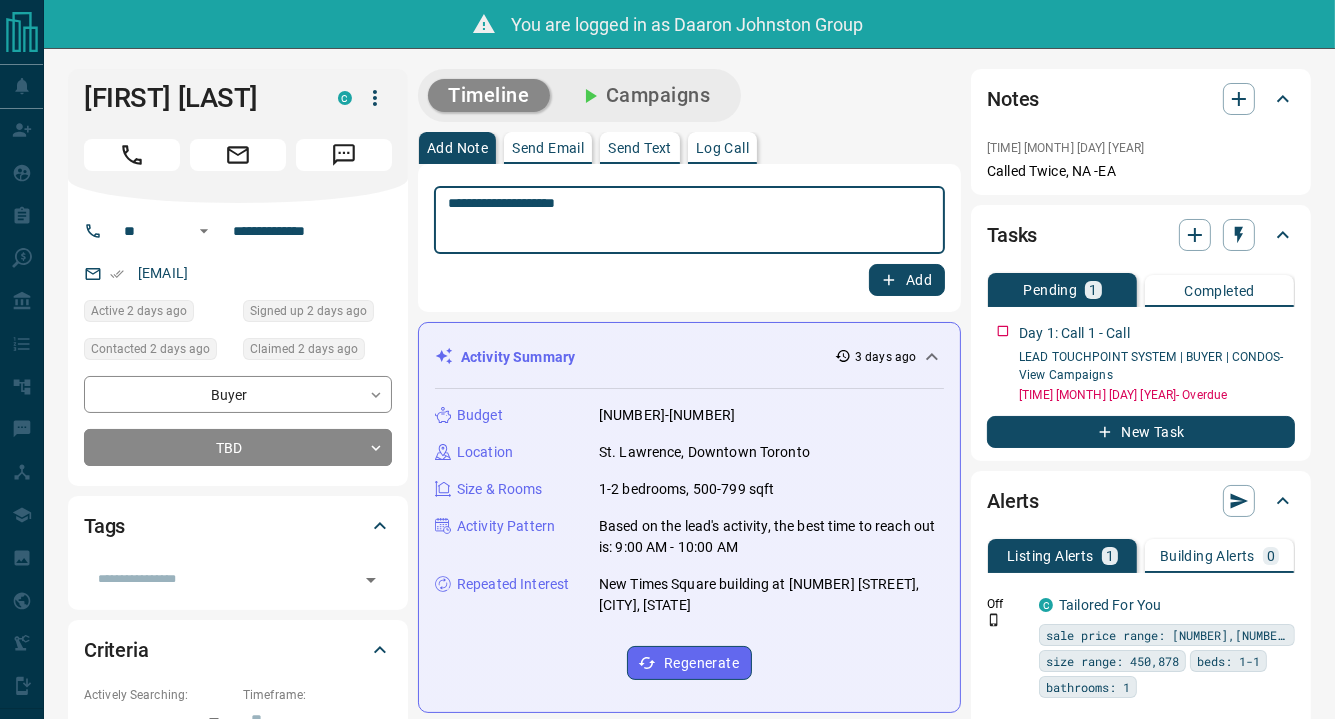 type on "**********" 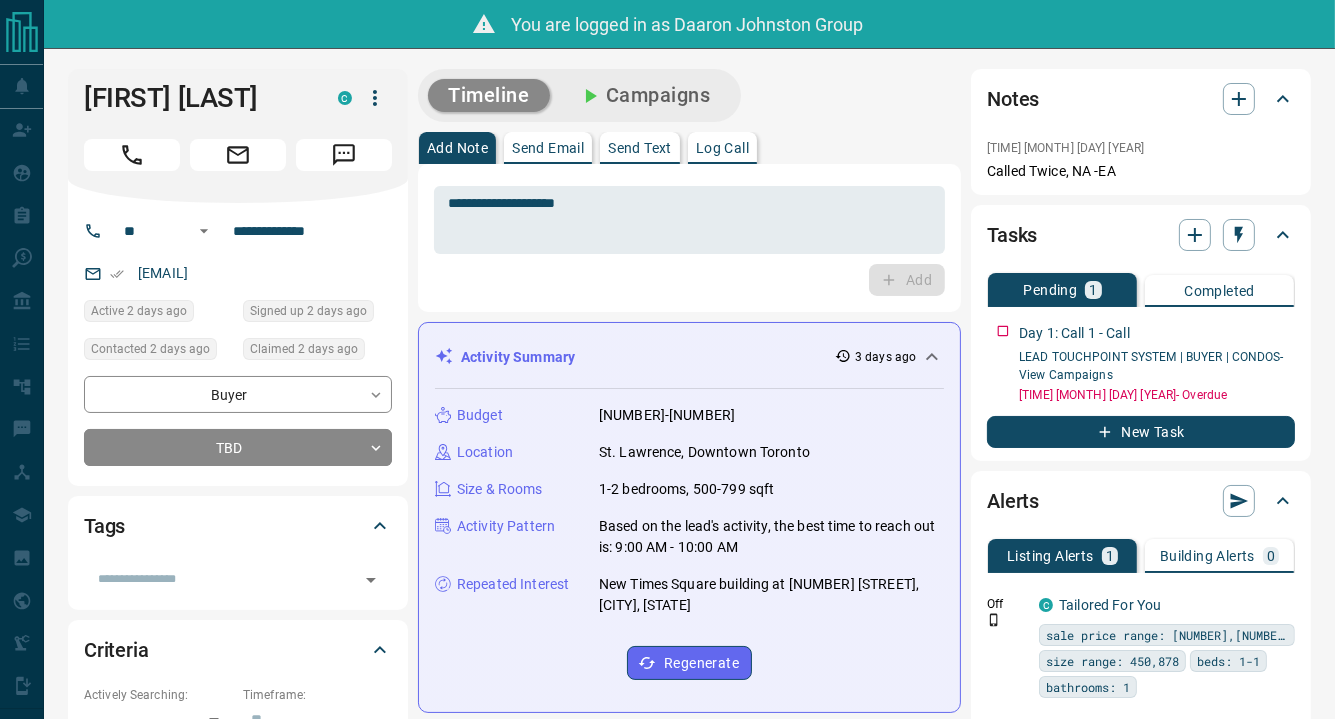 click on "Timeline Campaigns" at bounding box center (689, 95) 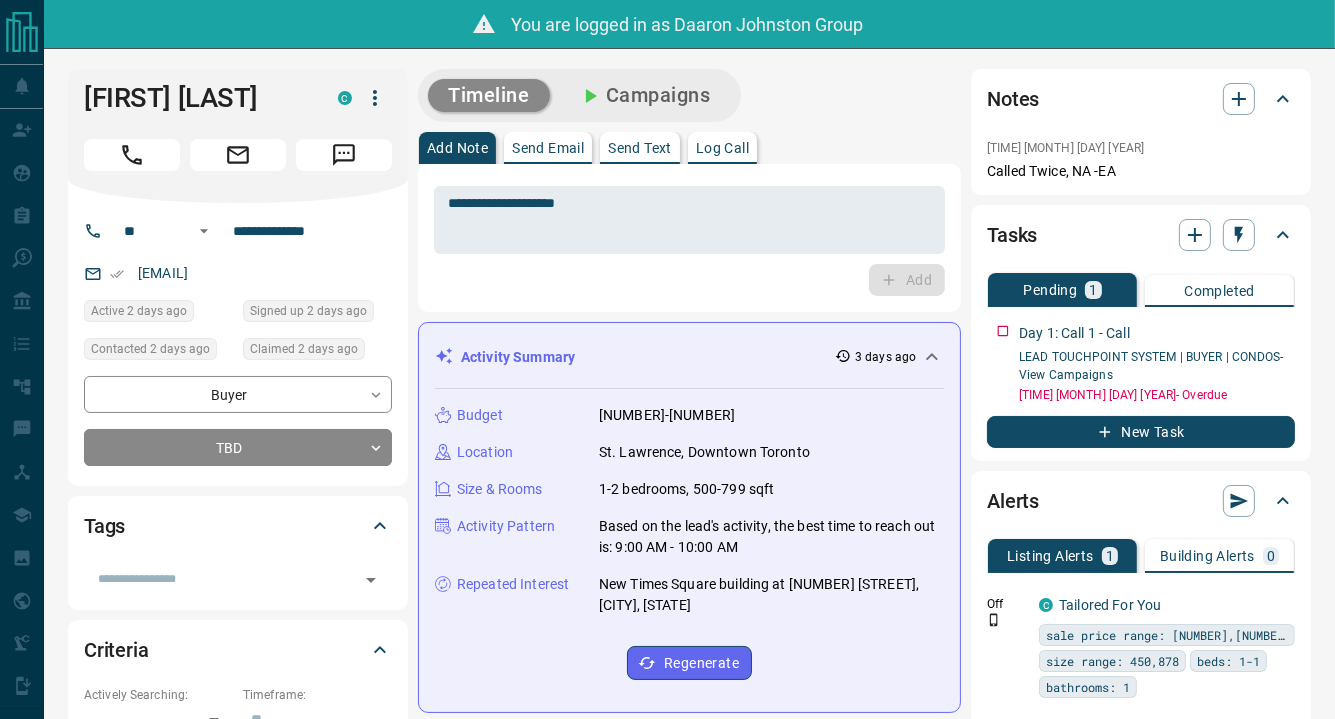click on "Timeline Campaigns" at bounding box center (689, 95) 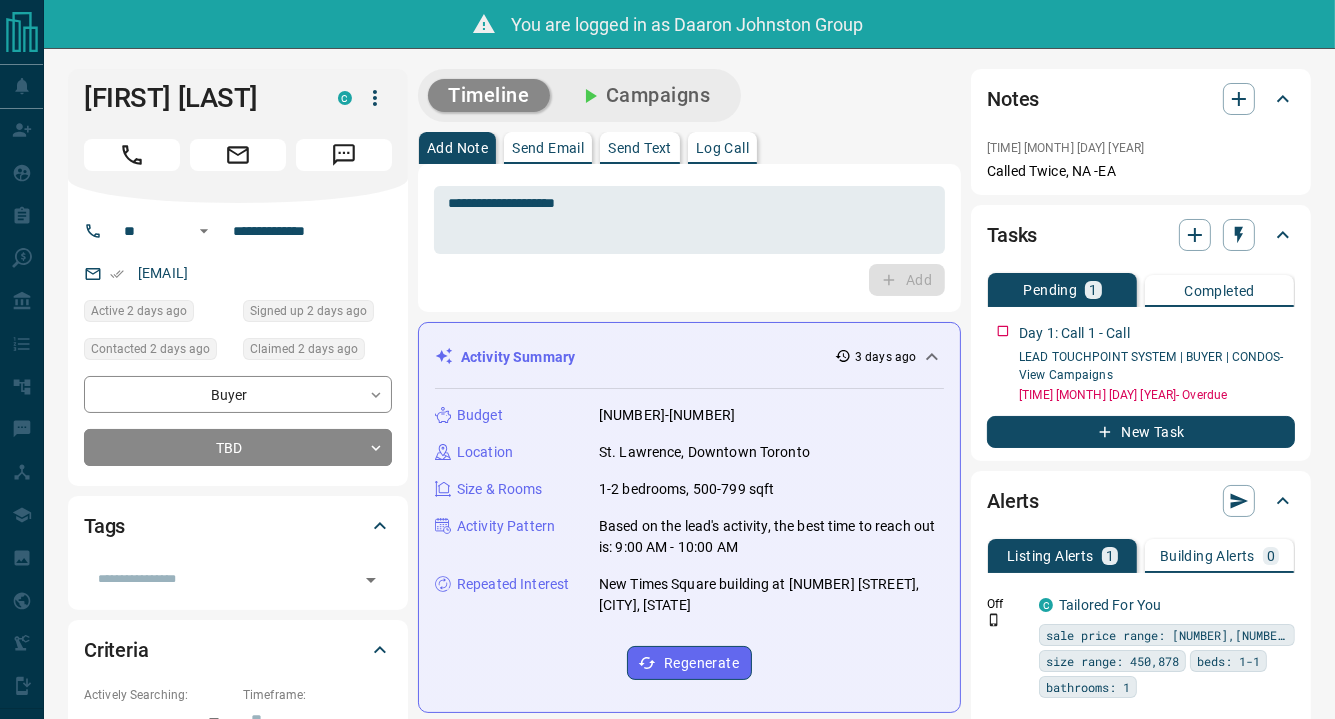 click on "Timeline Campaigns" at bounding box center [689, 95] 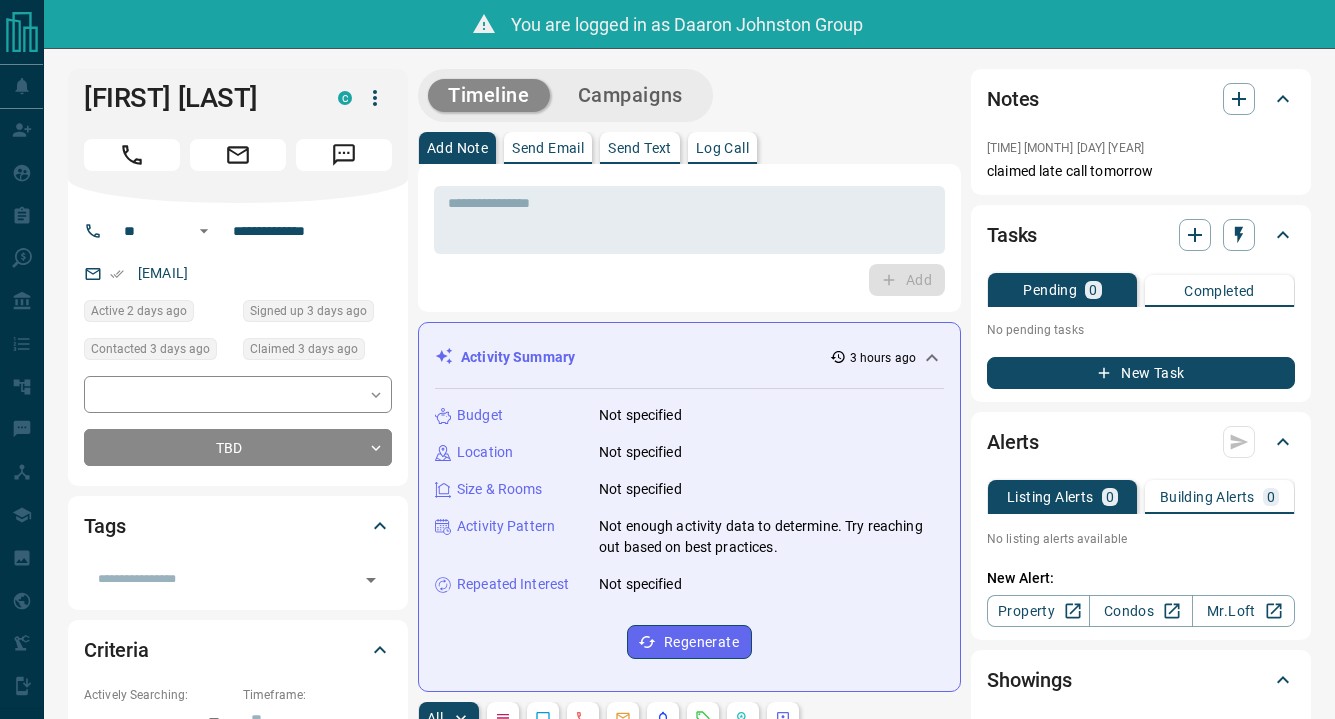 scroll, scrollTop: 0, scrollLeft: 0, axis: both 